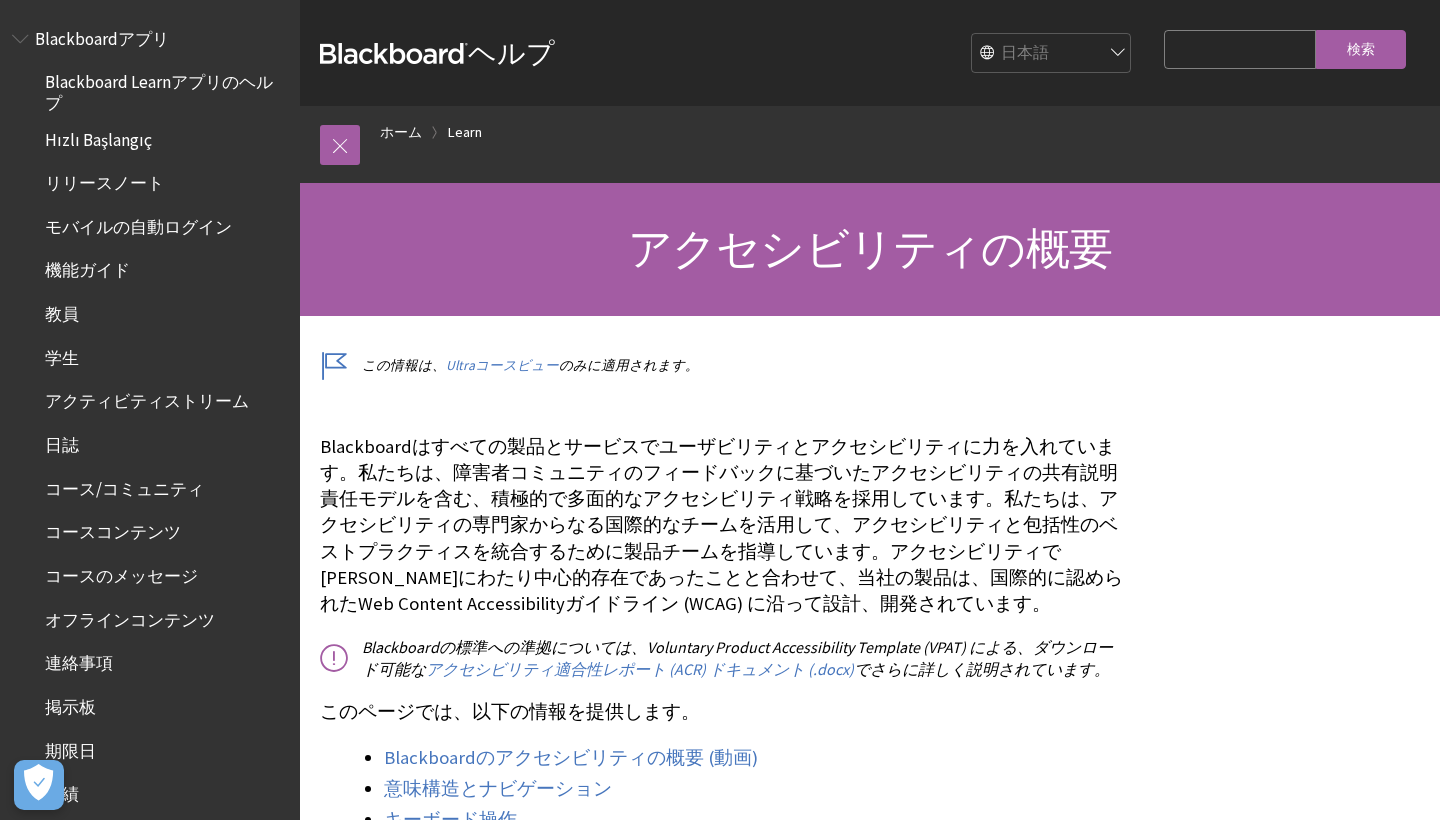 scroll, scrollTop: 270, scrollLeft: 0, axis: vertical 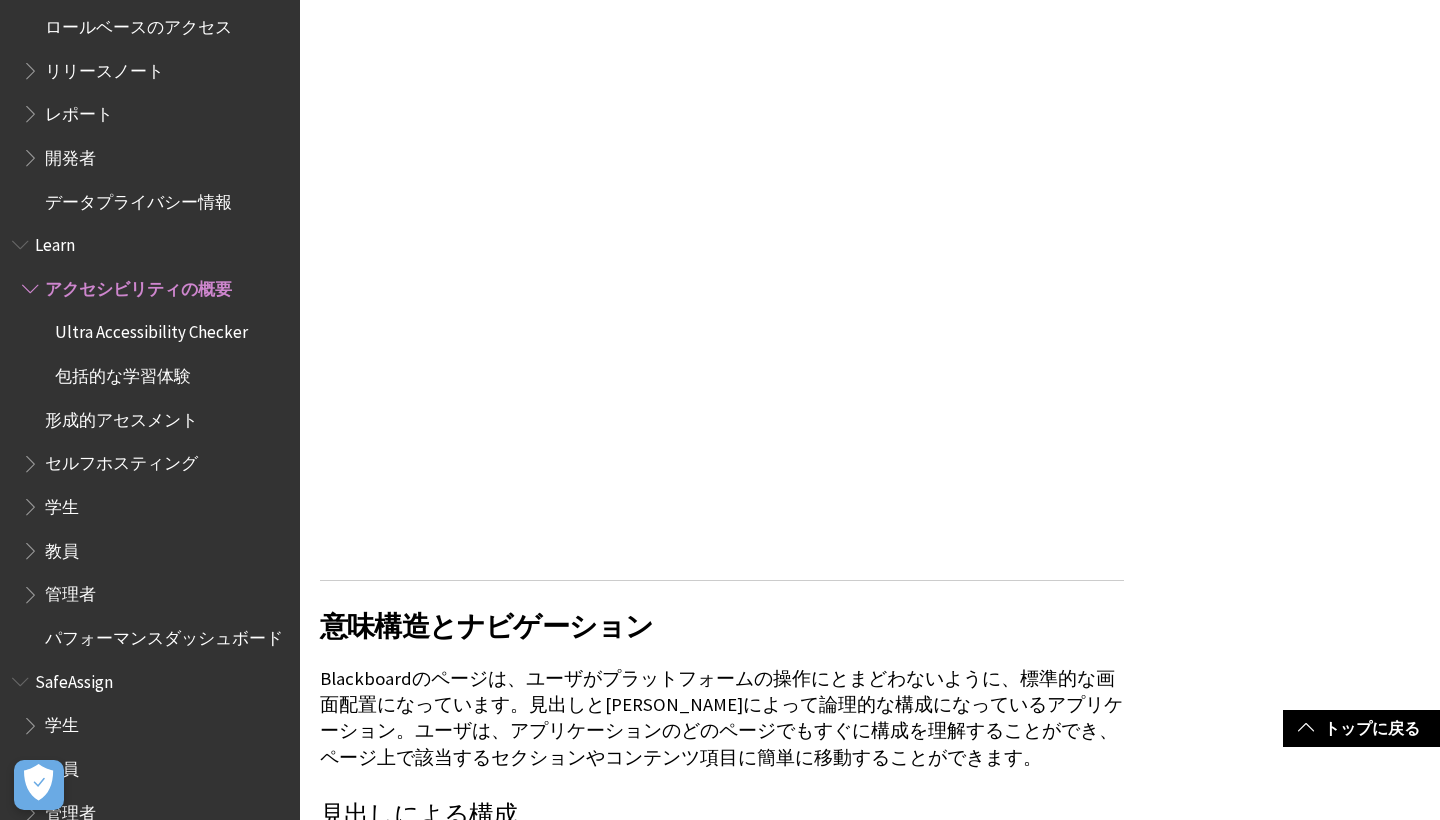 click on "管理者" at bounding box center (70, 591) 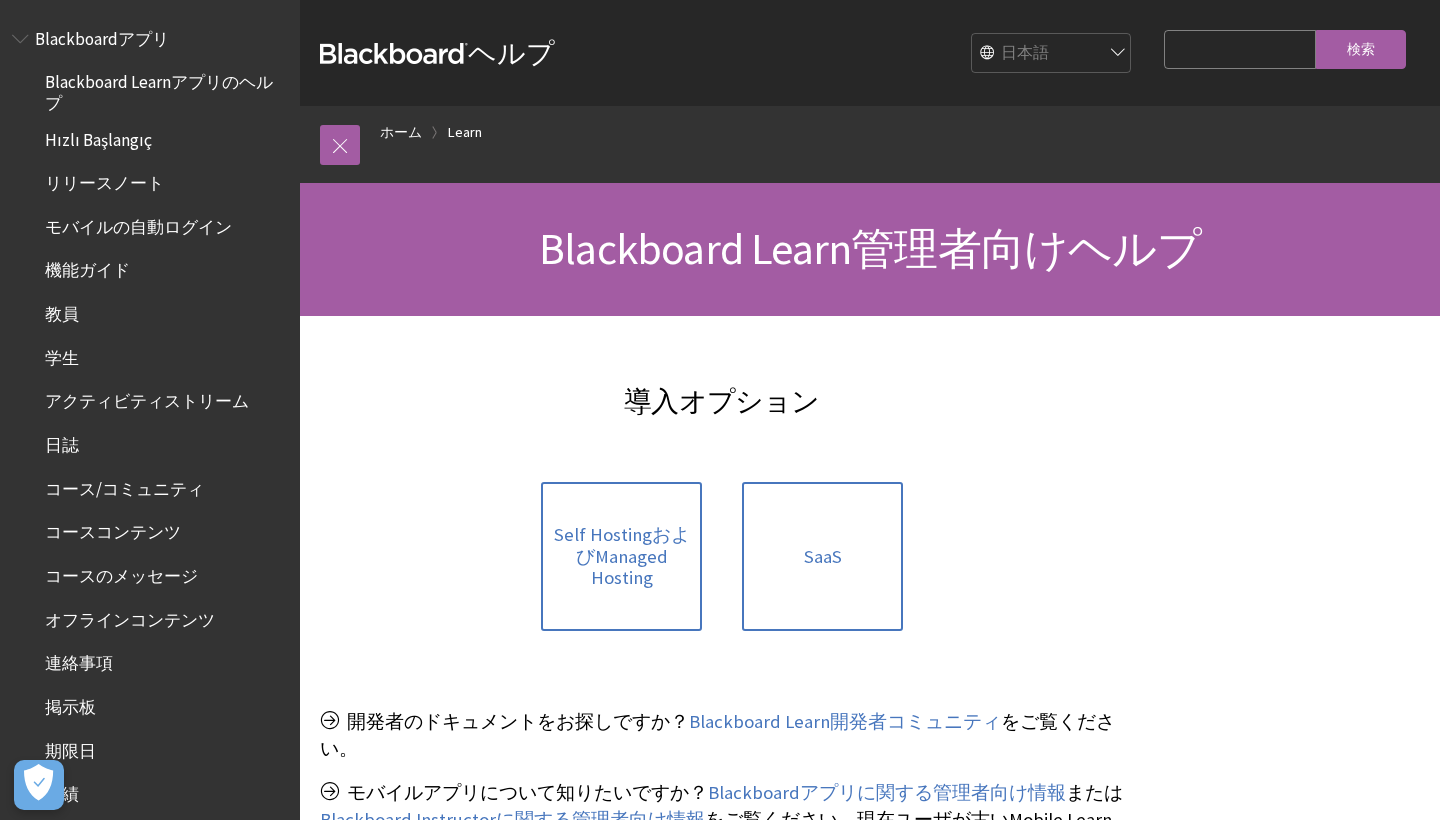 scroll, scrollTop: 0, scrollLeft: 0, axis: both 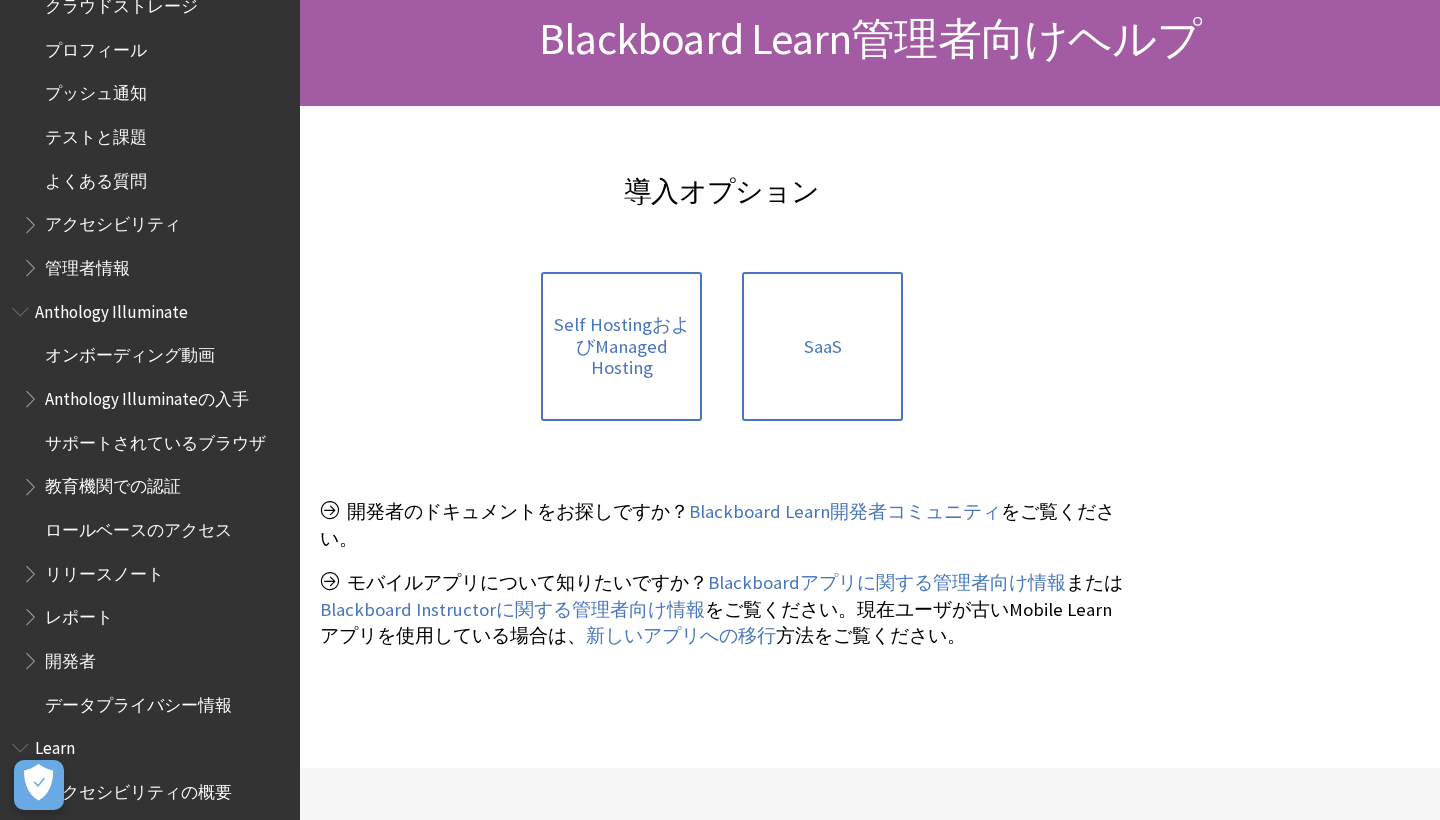 click on "管理者情報" at bounding box center (87, 264) 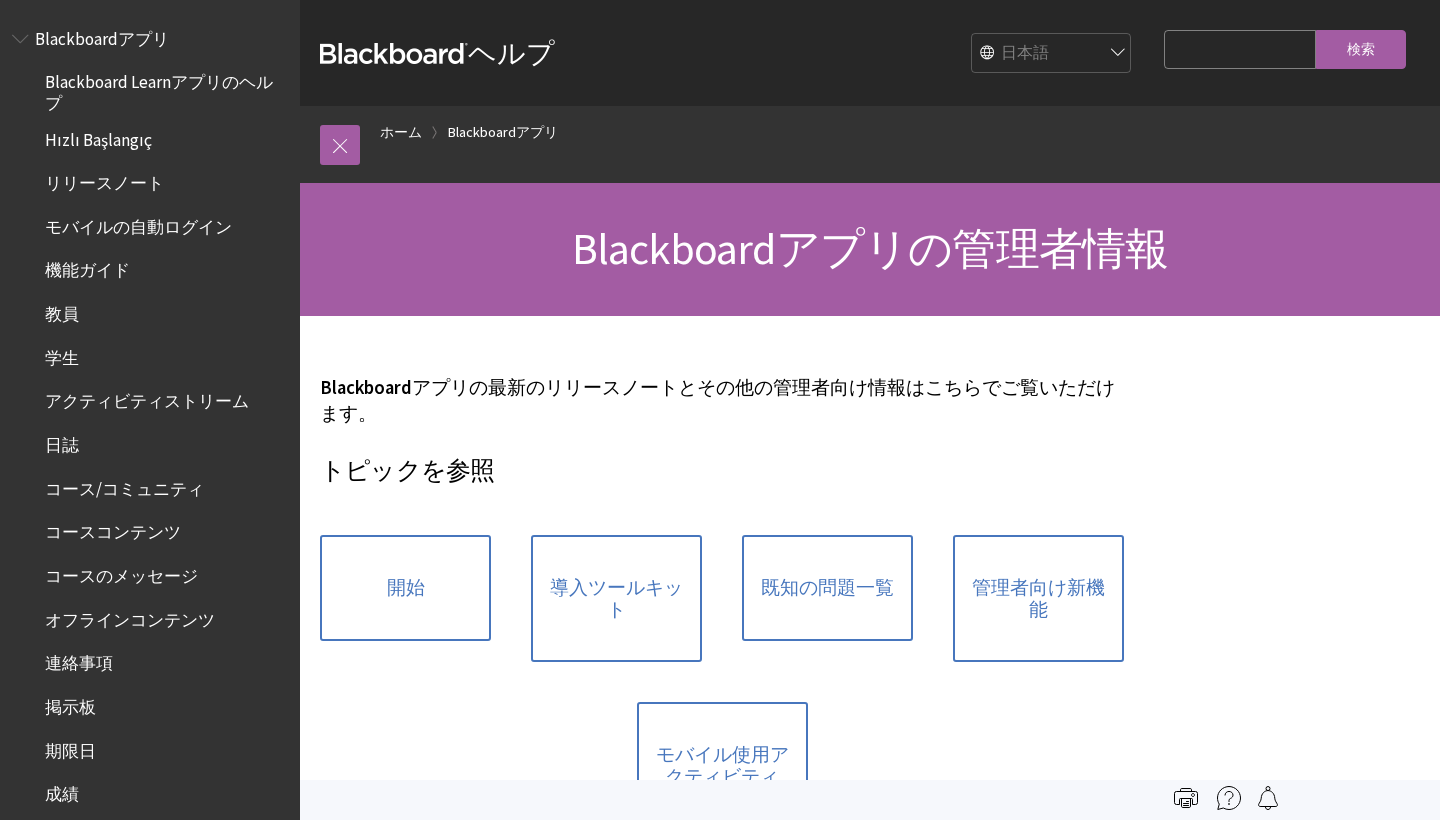 scroll, scrollTop: 0, scrollLeft: 0, axis: both 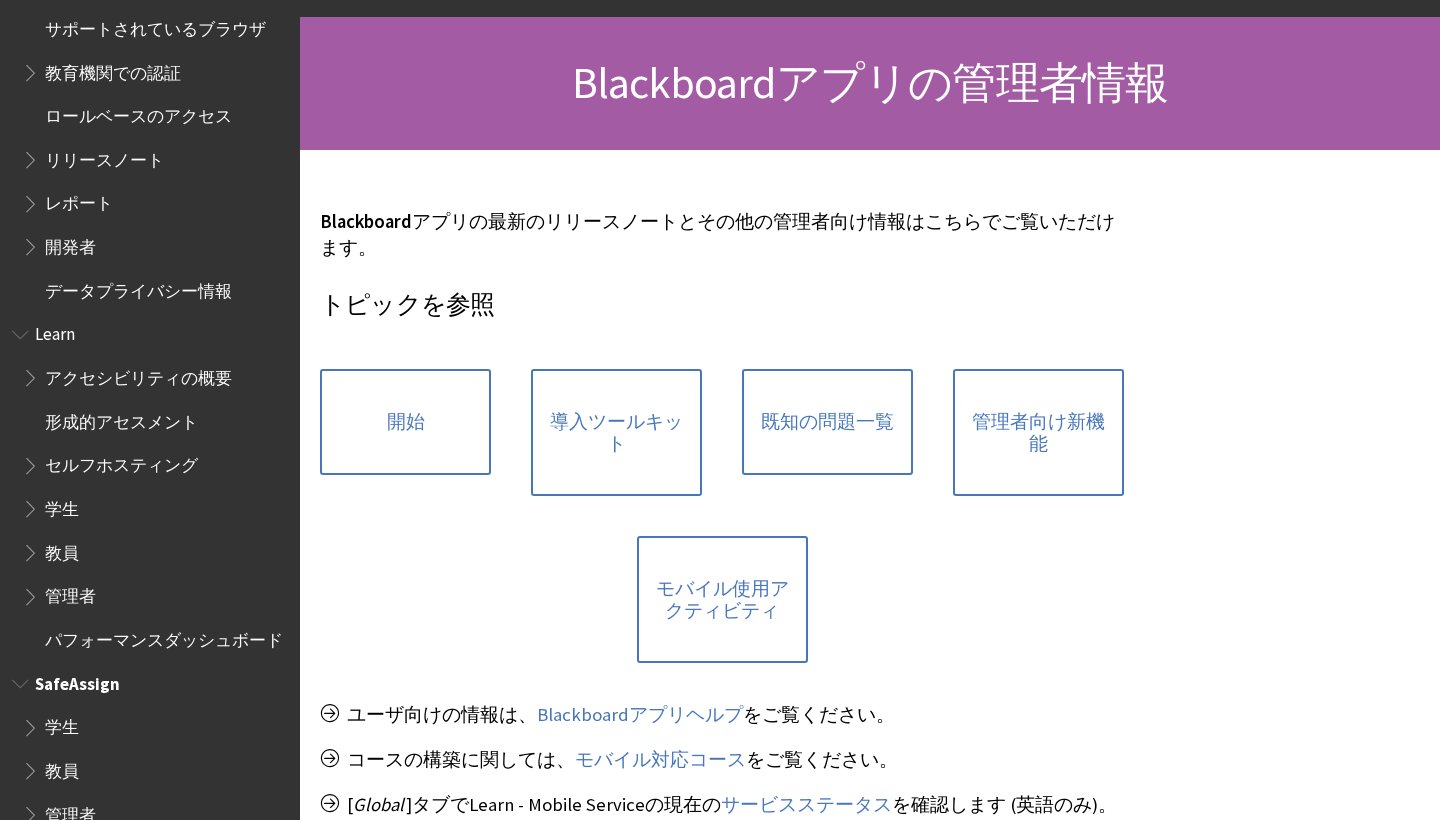 click on "学生" at bounding box center [62, 724] 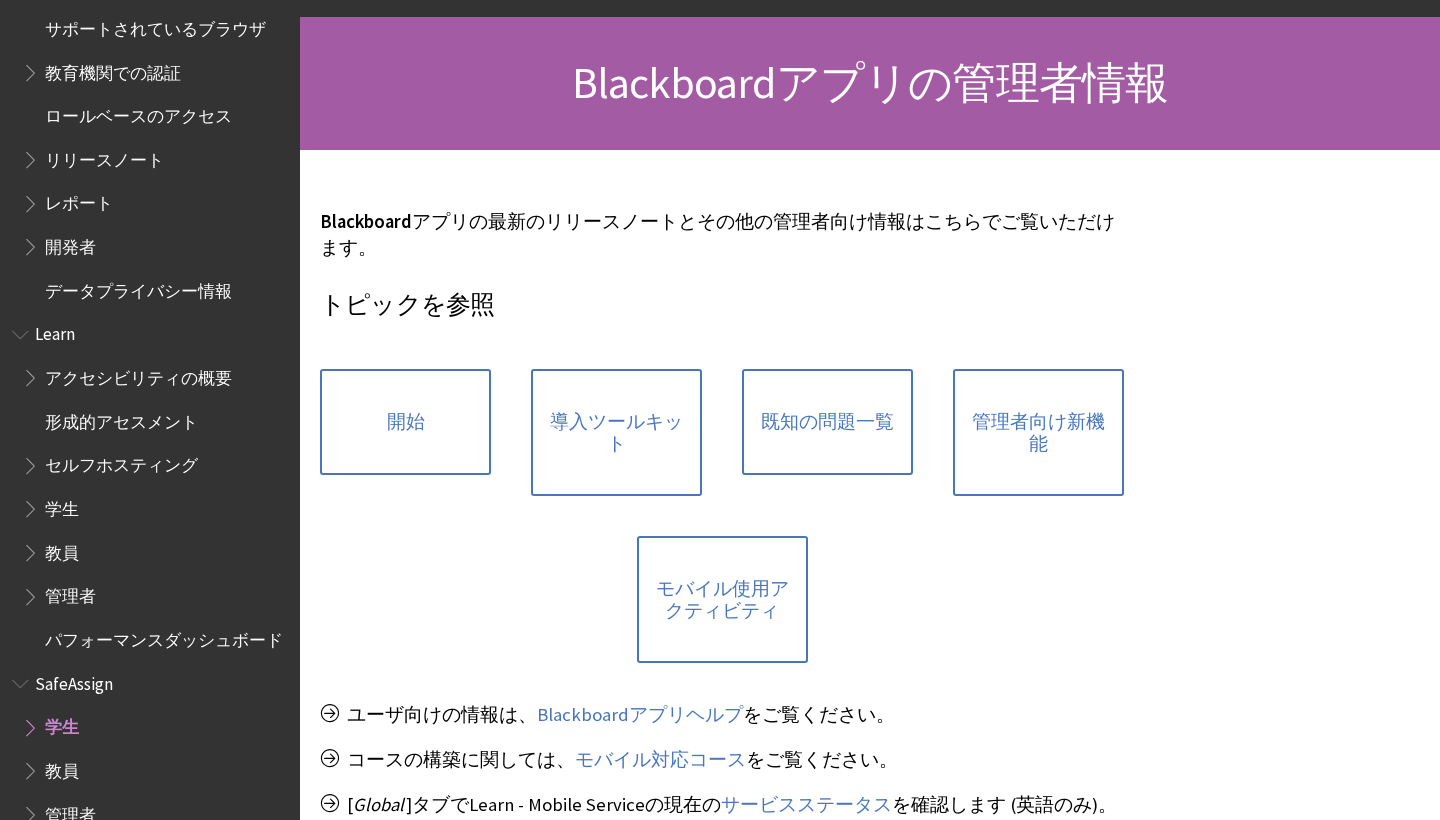 click on "学生" at bounding box center (62, 724) 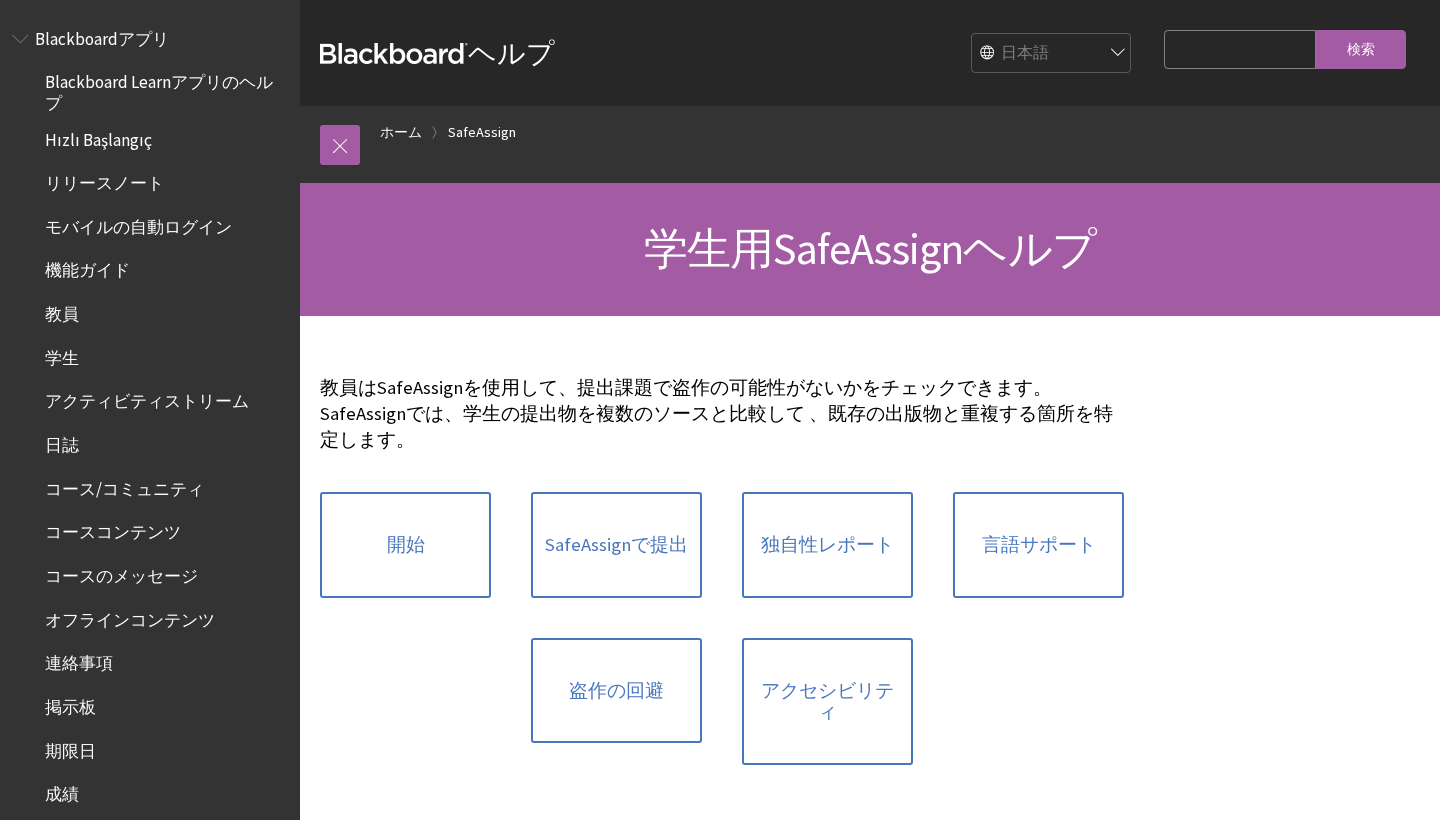 scroll, scrollTop: 0, scrollLeft: 0, axis: both 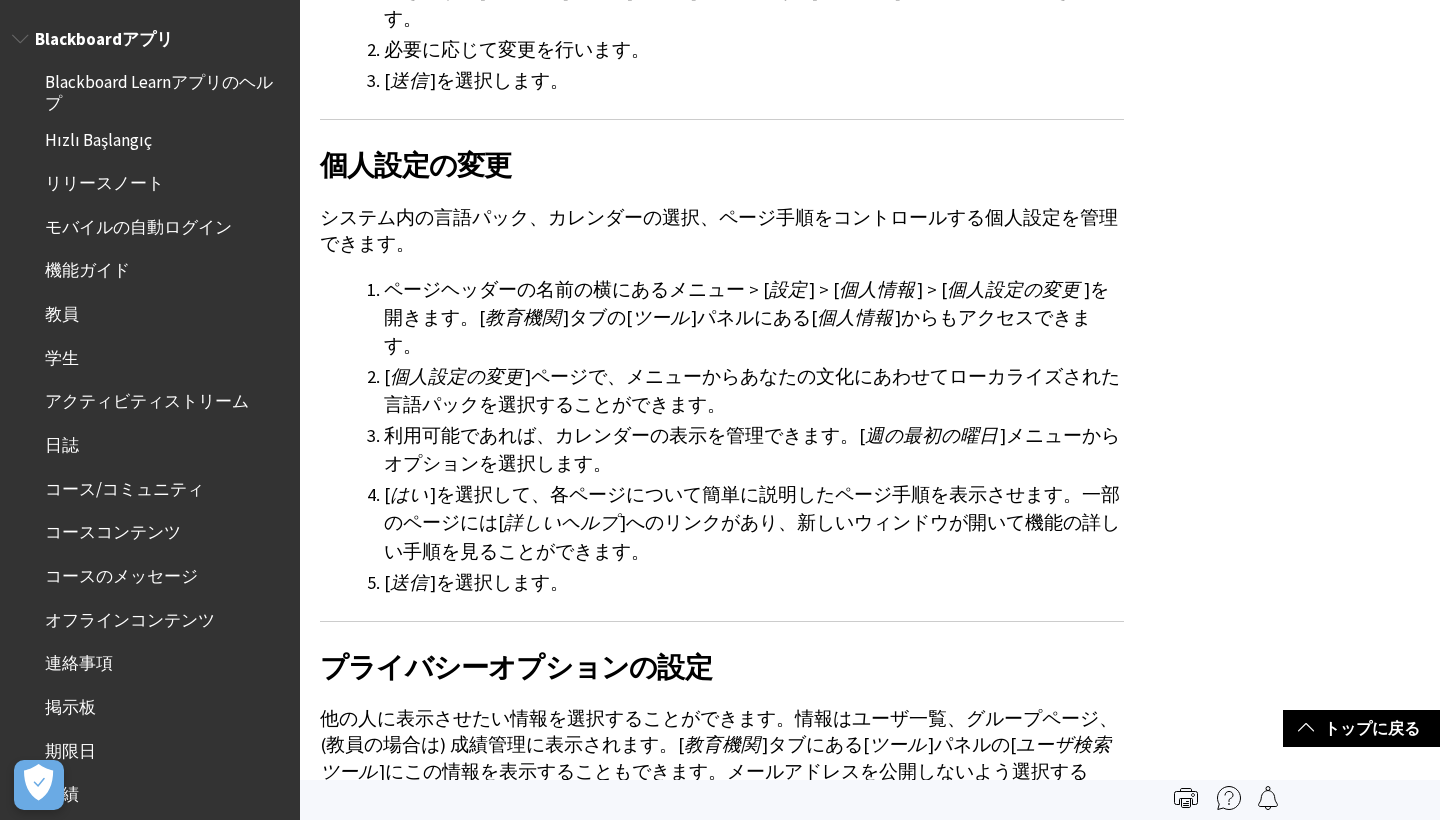 click on "機能ガイド" at bounding box center [87, 267] 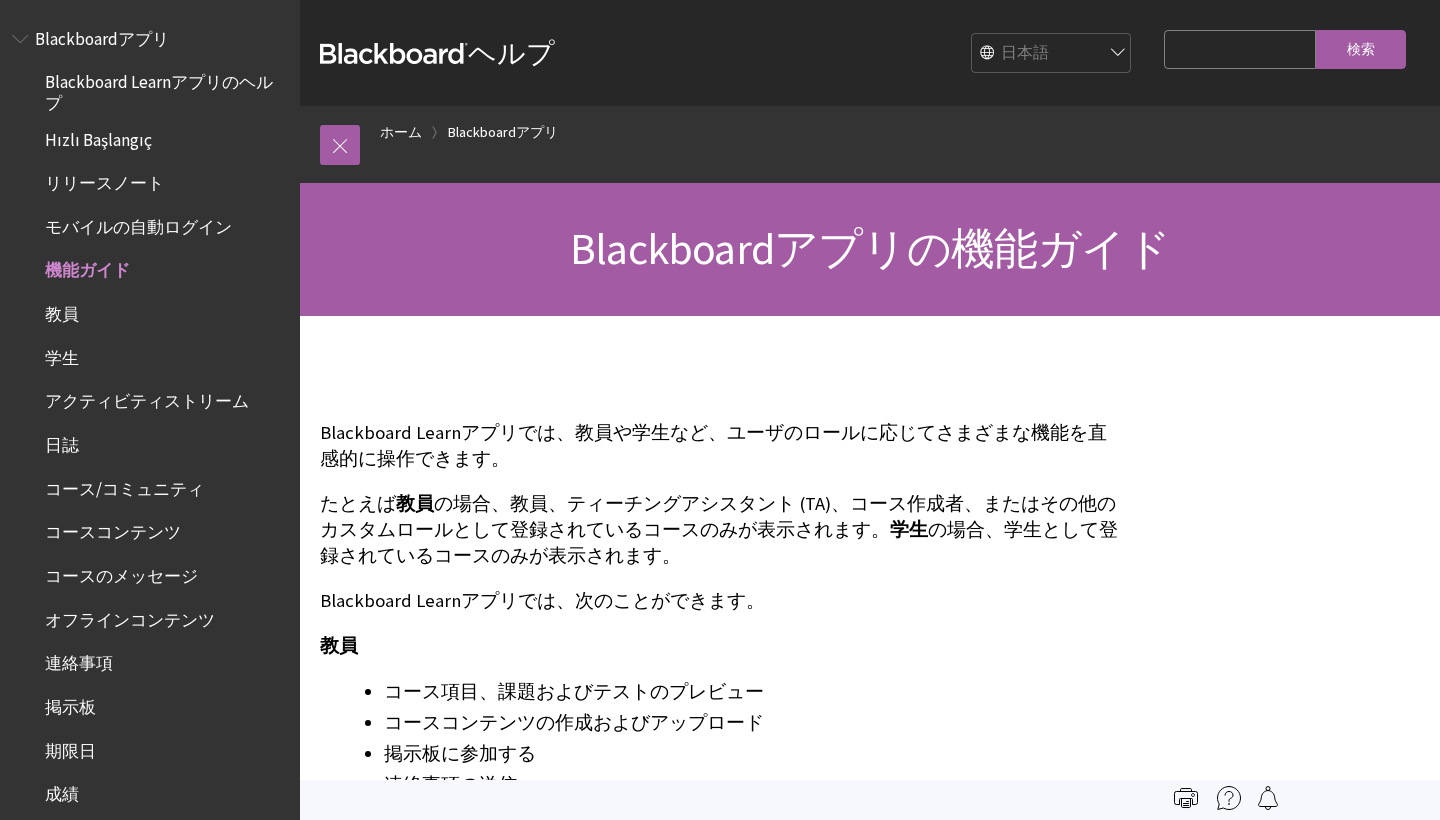 scroll, scrollTop: 0, scrollLeft: 0, axis: both 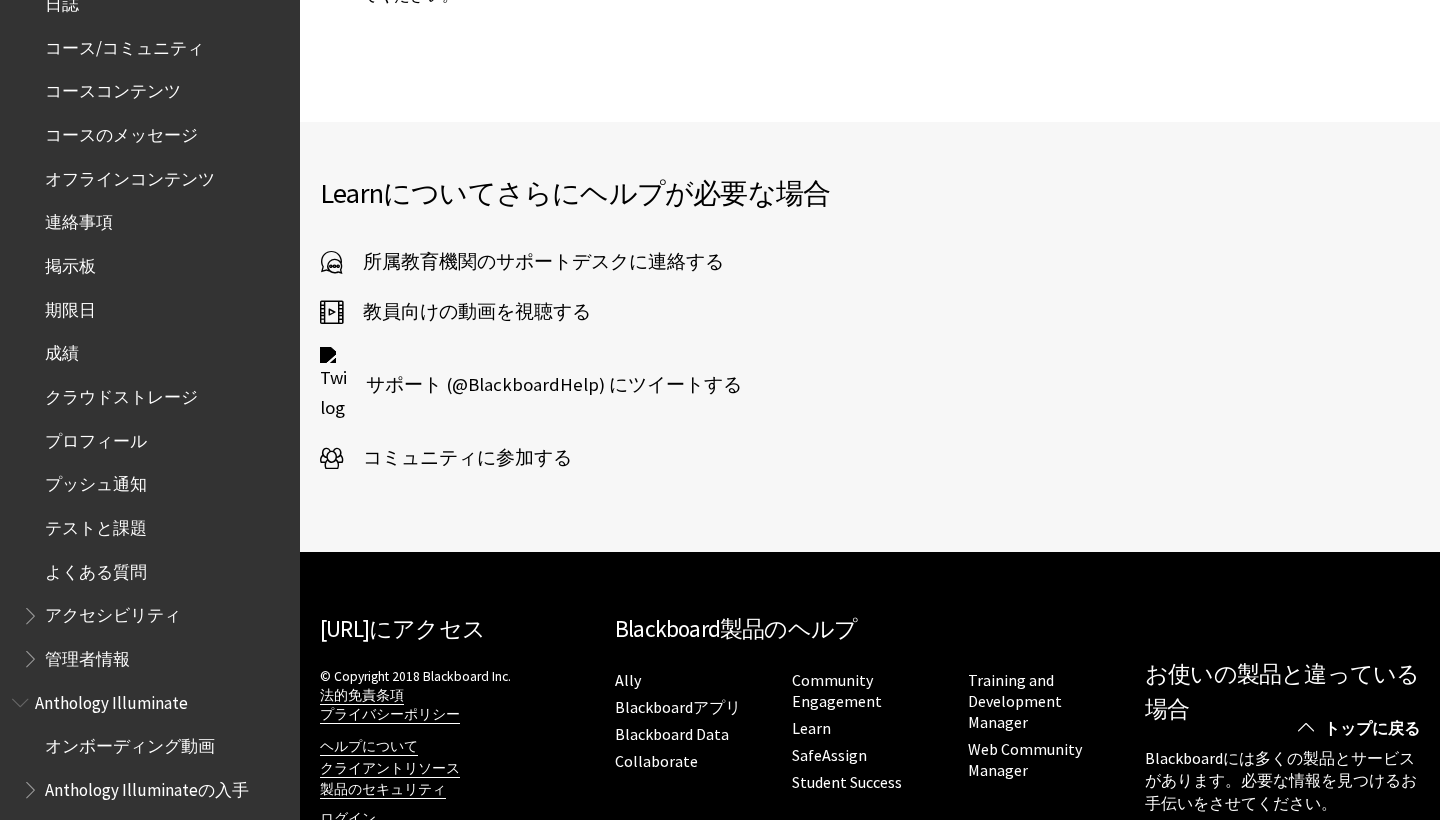 click on "よくある質問" at bounding box center (96, 568) 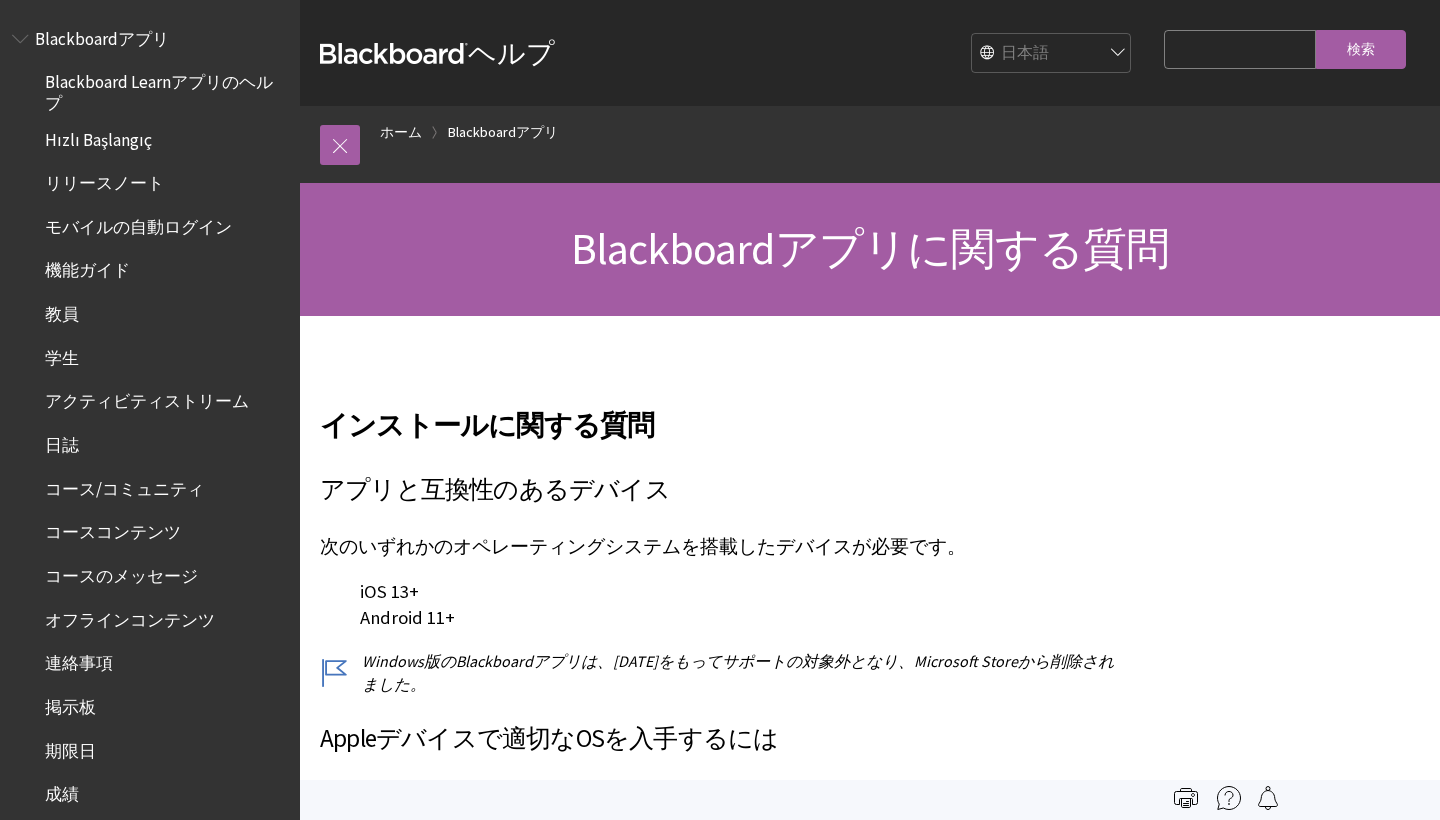 scroll, scrollTop: 0, scrollLeft: 0, axis: both 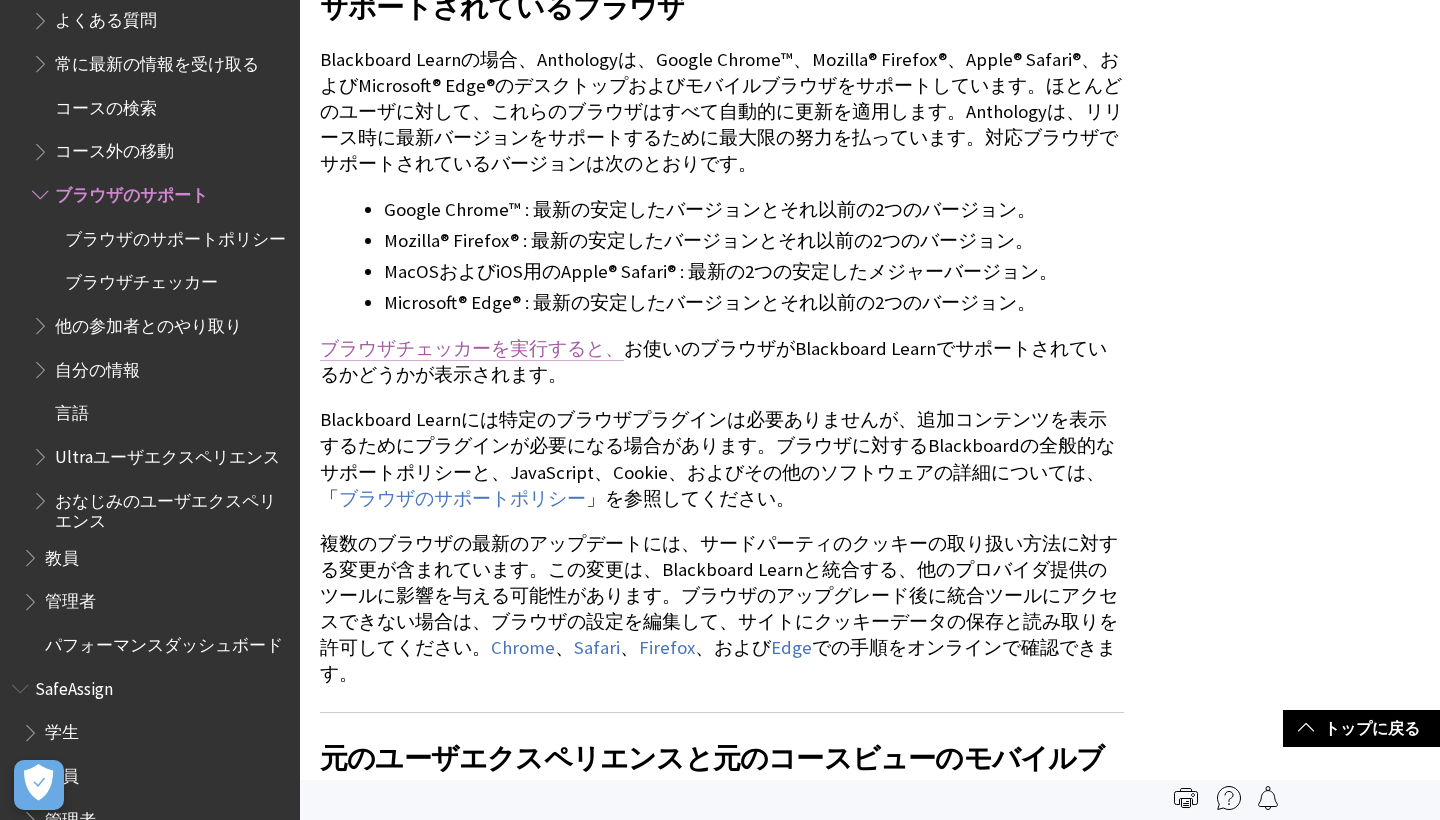 click on "ブラウザチェッカーを実行すると、" at bounding box center (472, 349) 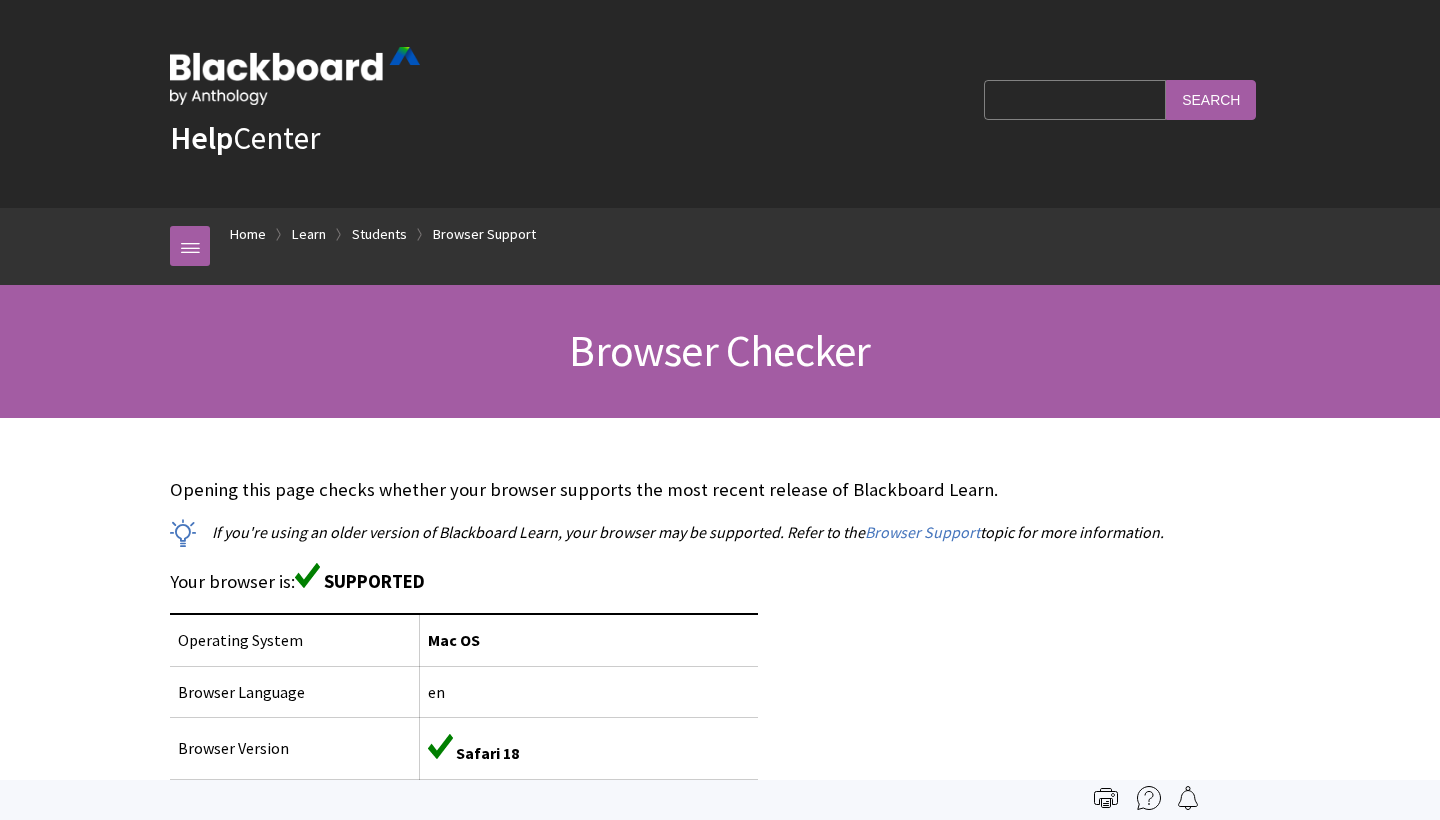 scroll, scrollTop: 0, scrollLeft: 0, axis: both 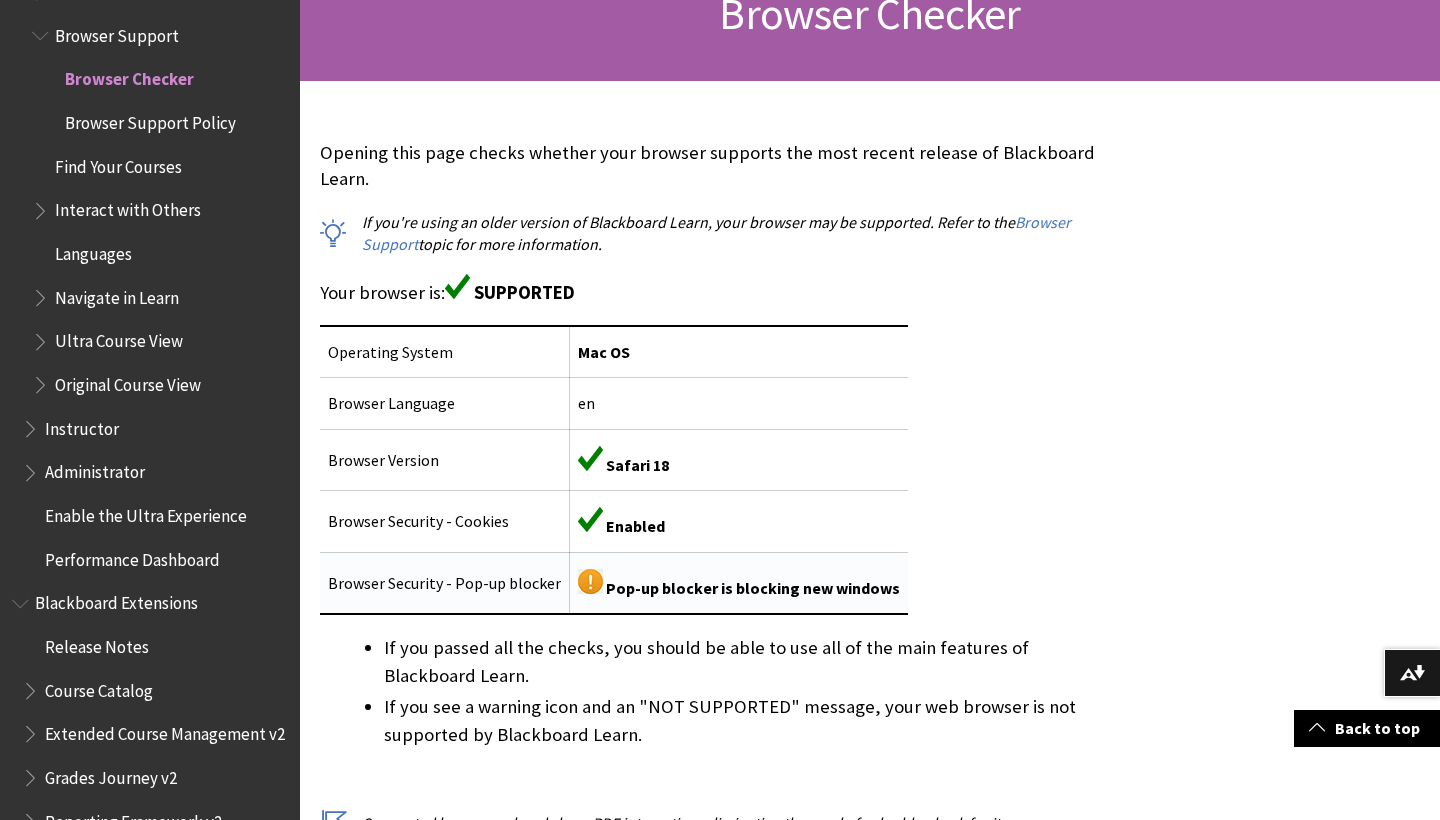 click at bounding box center (590, 581) 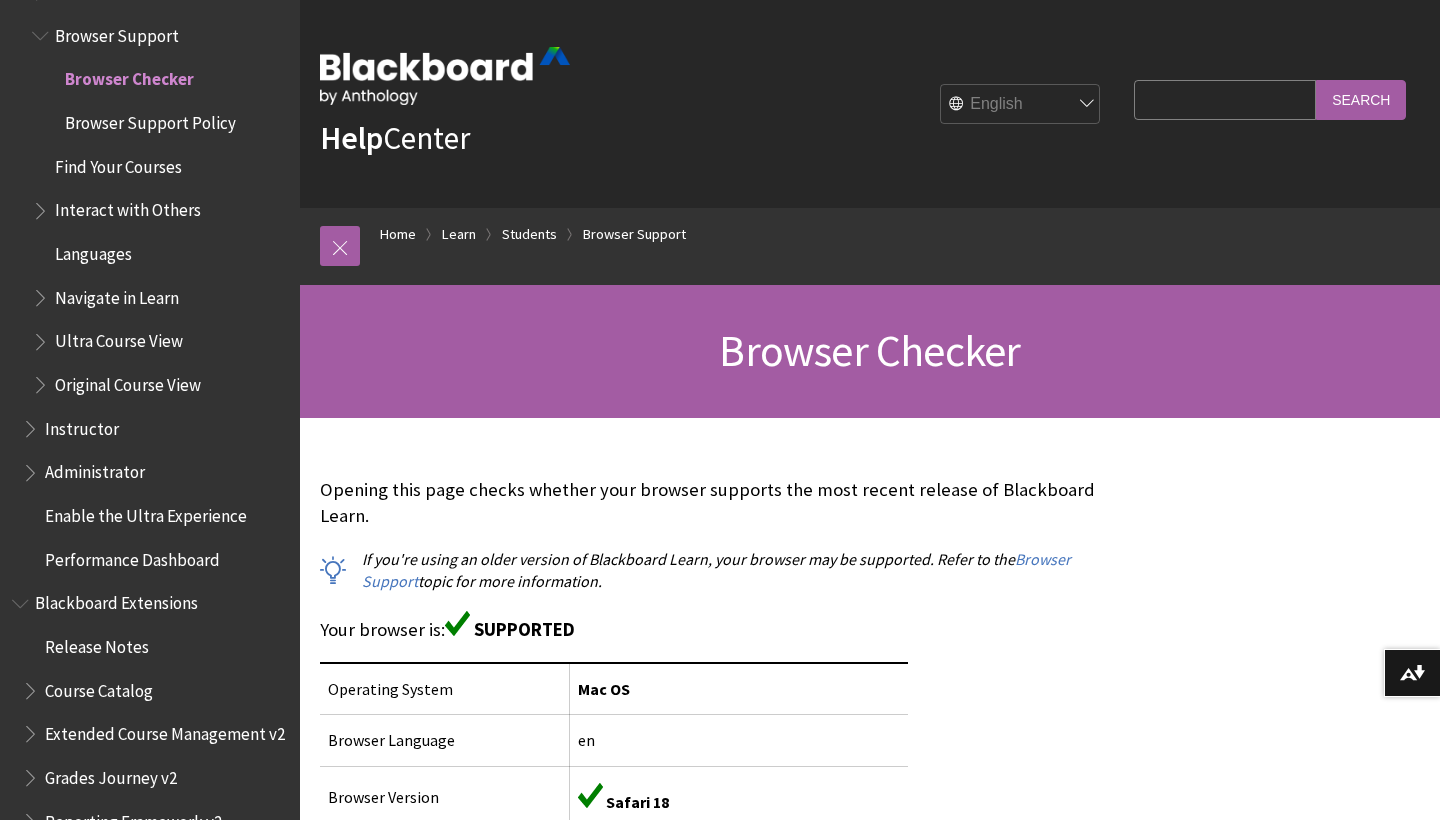 scroll, scrollTop: 0, scrollLeft: 0, axis: both 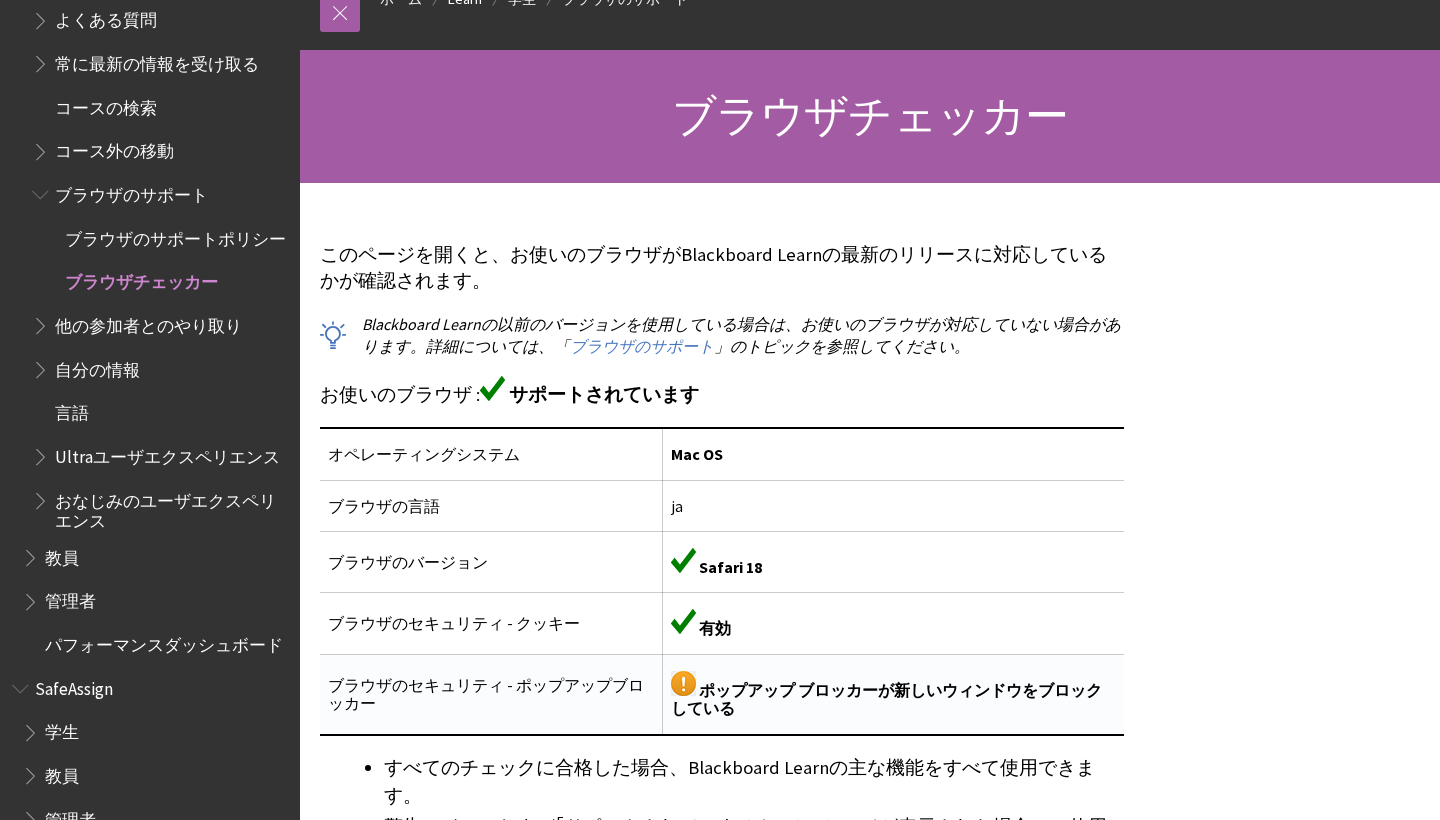 click on "ポップアップ ブロッカーが新しいウィンドウをブロックしている" at bounding box center [893, 694] 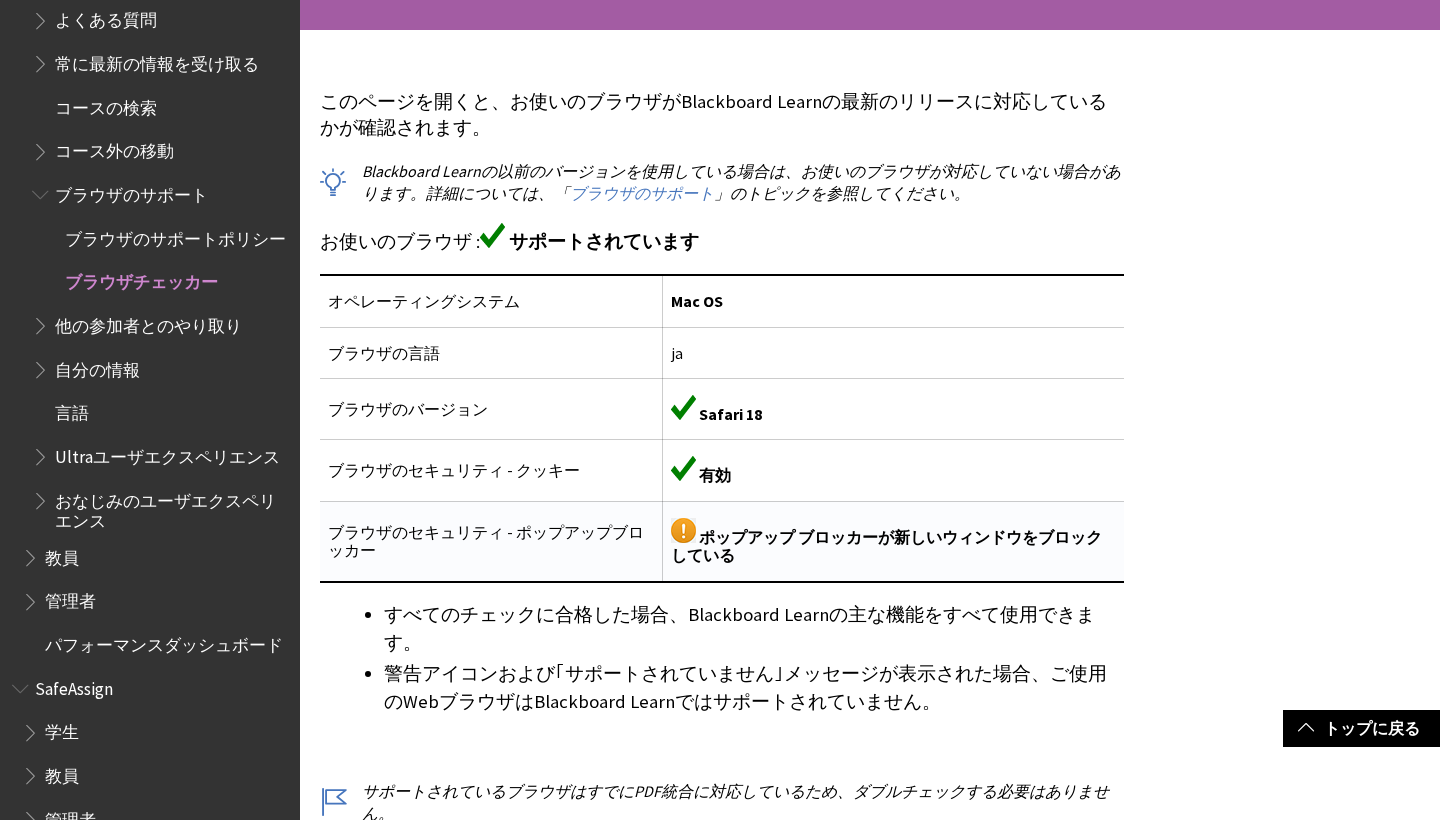 scroll, scrollTop: 287, scrollLeft: 0, axis: vertical 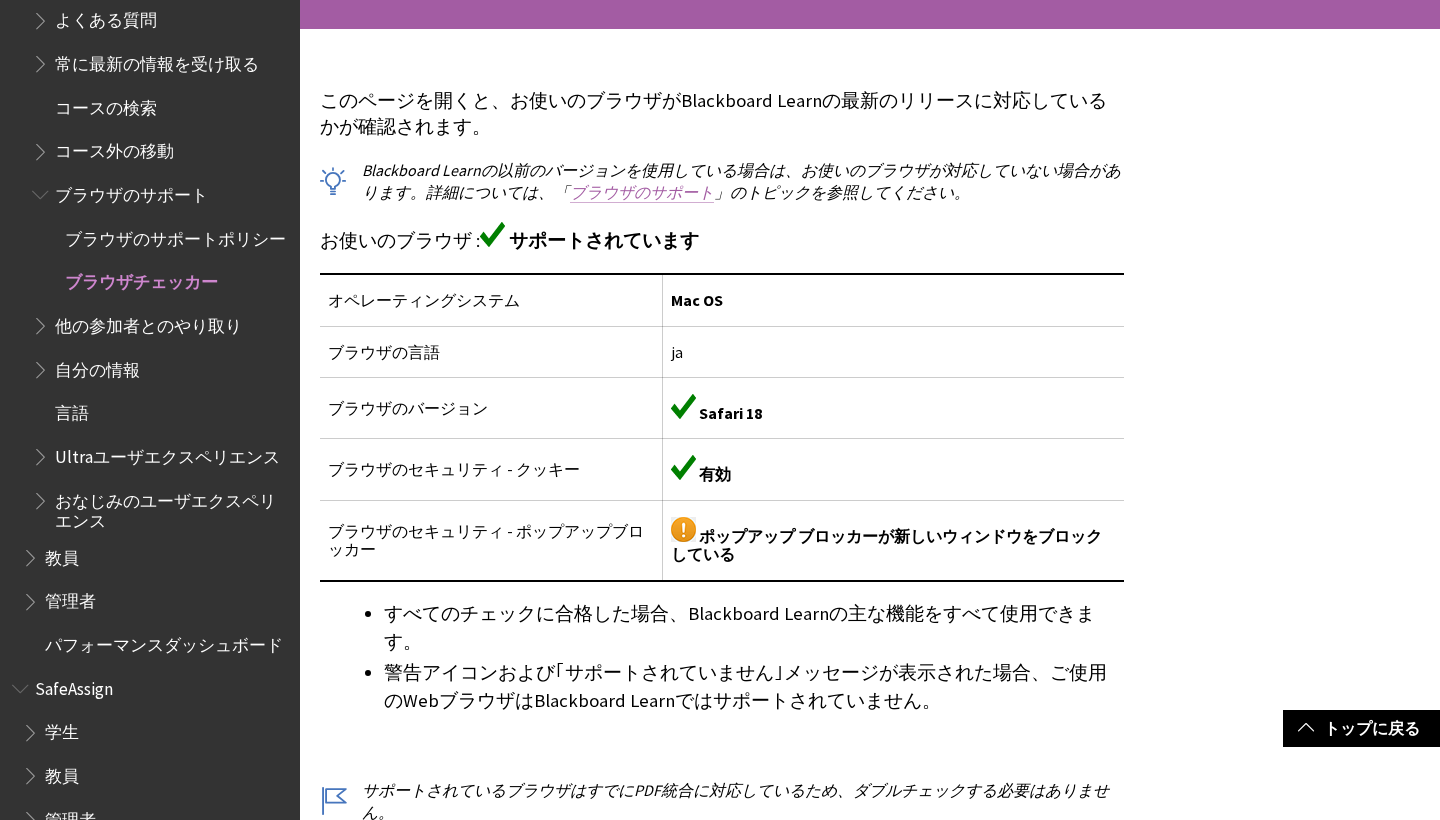 click on "ブラウザのサポート" at bounding box center [642, 192] 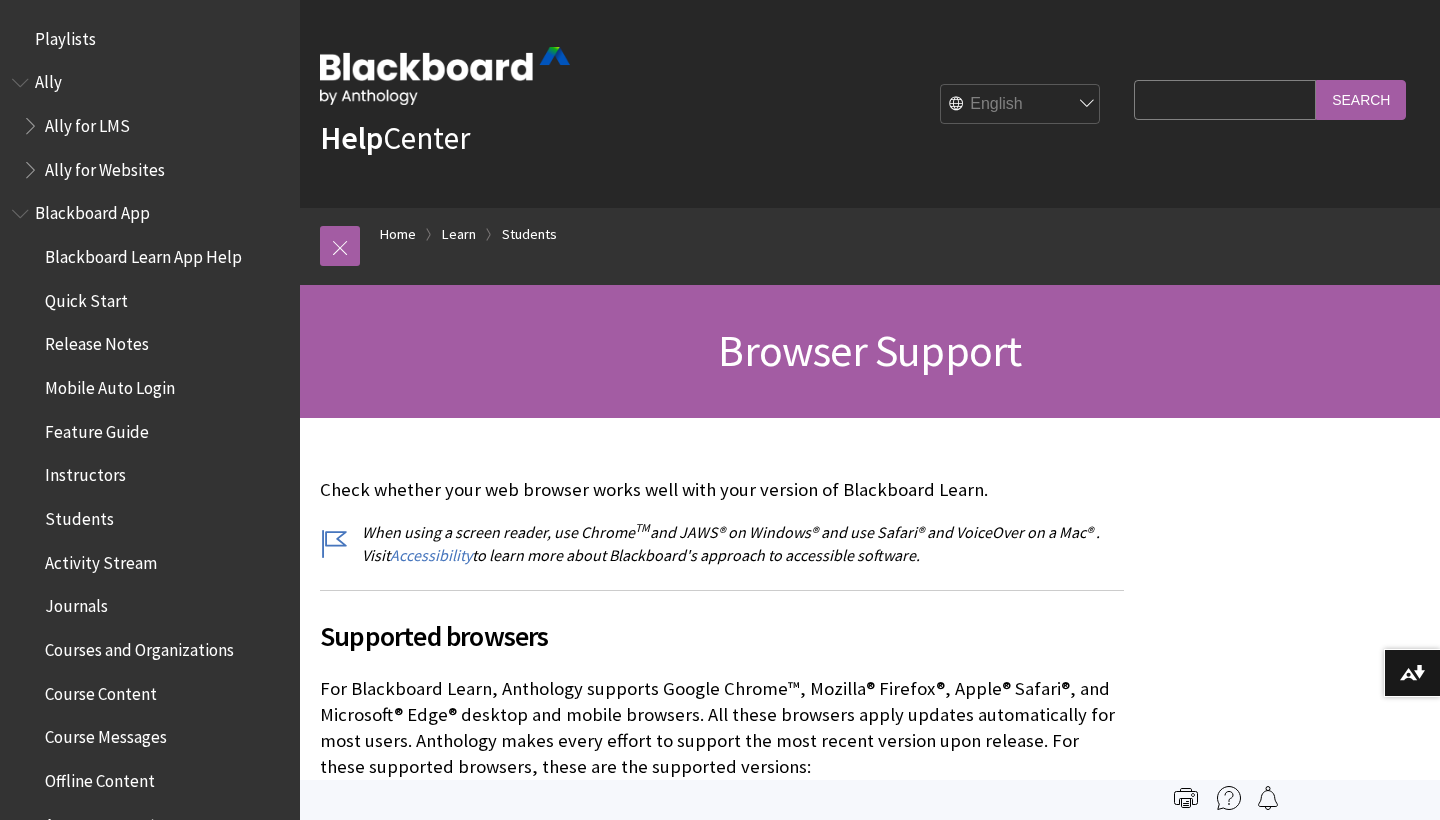 scroll, scrollTop: 0, scrollLeft: 0, axis: both 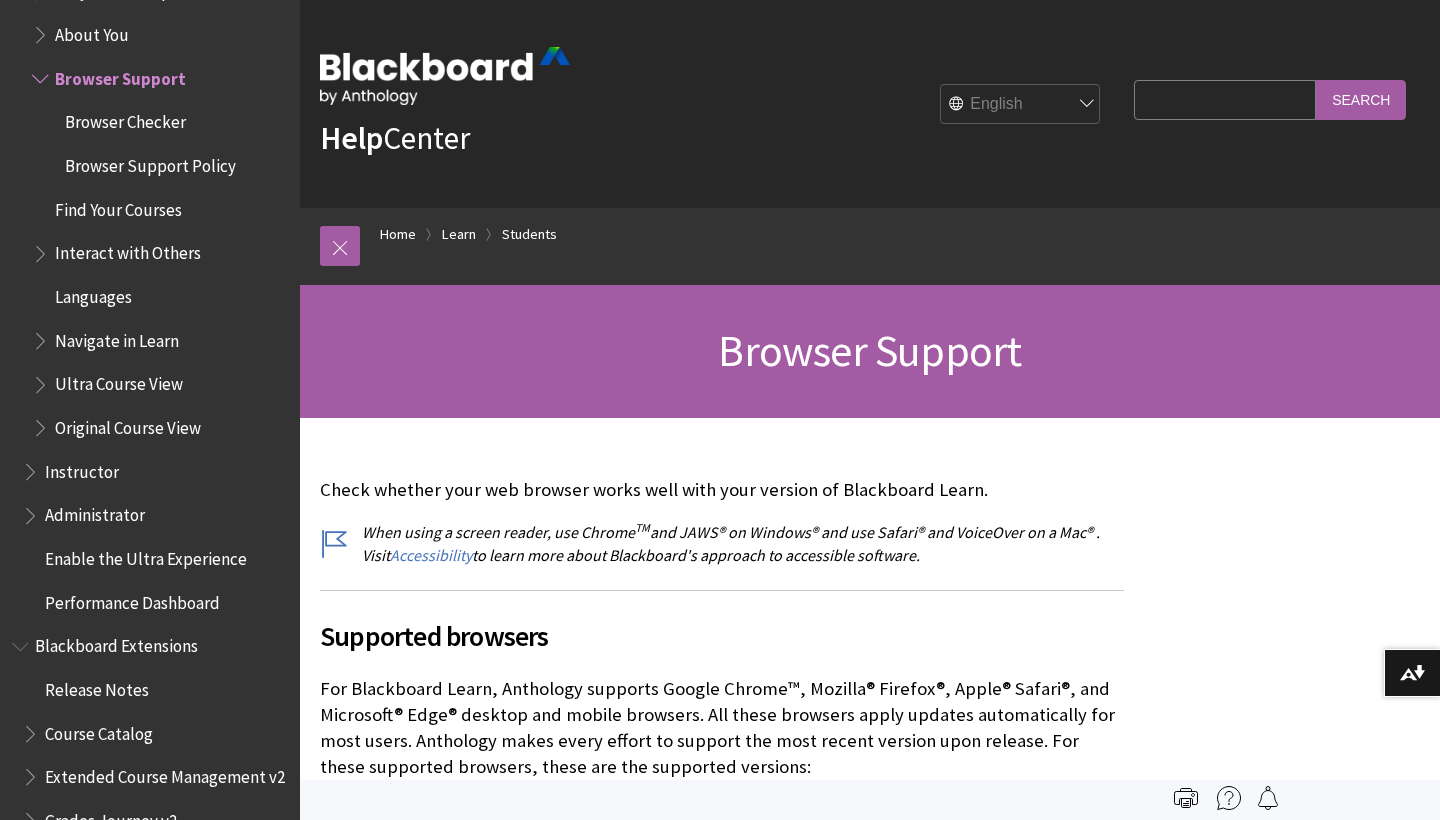 click on "English عربية Català Cymraeg Deutsch Español Suomi Français עברית Italiano 日本語 한국어 Nederlands Norsk (Bokmål) Português, [GEOGRAPHIC_DATA] Русский Svenska Türkçe 简体中文 Français Canadien" at bounding box center [840, 104] 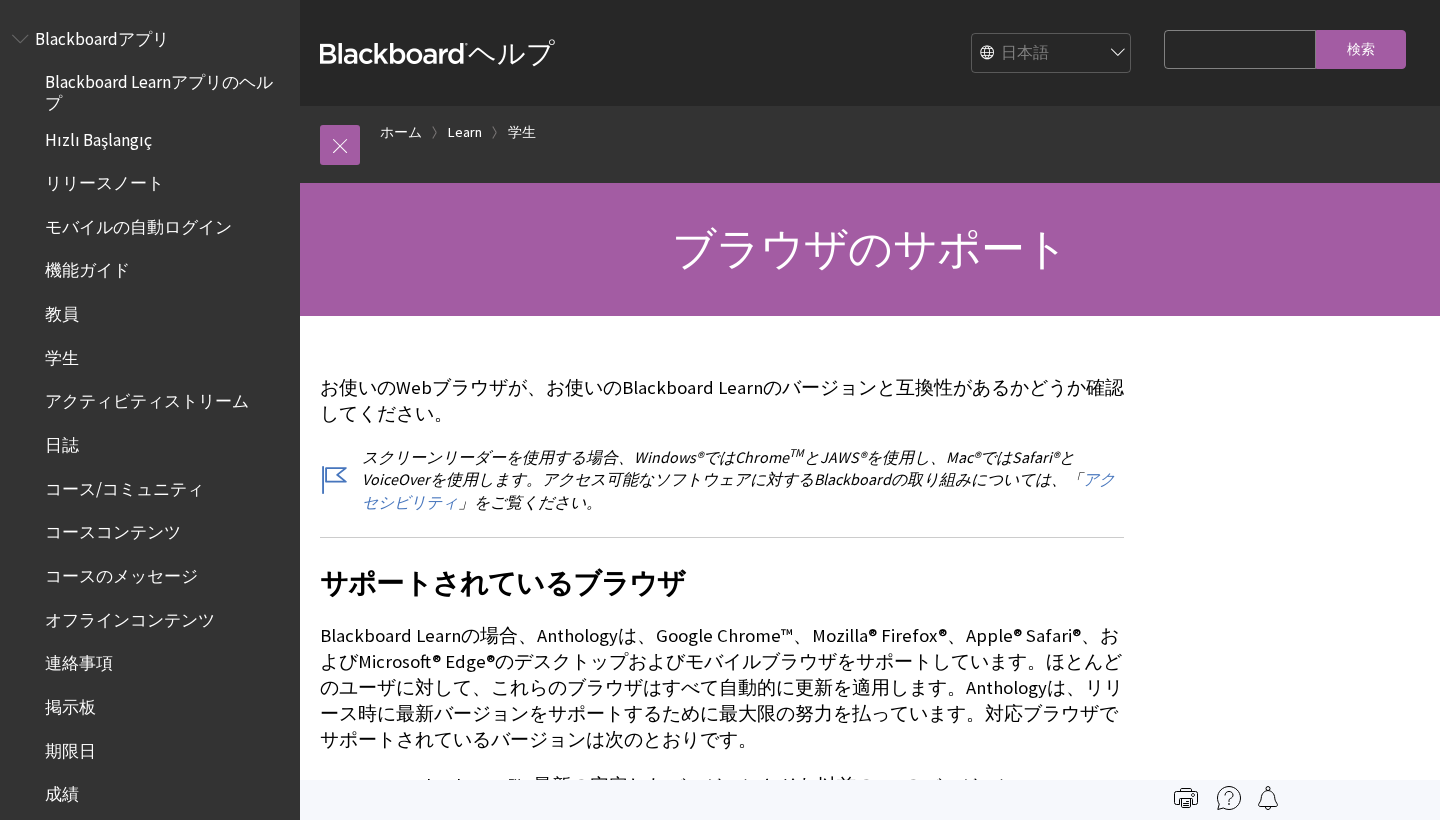scroll, scrollTop: 0, scrollLeft: 0, axis: both 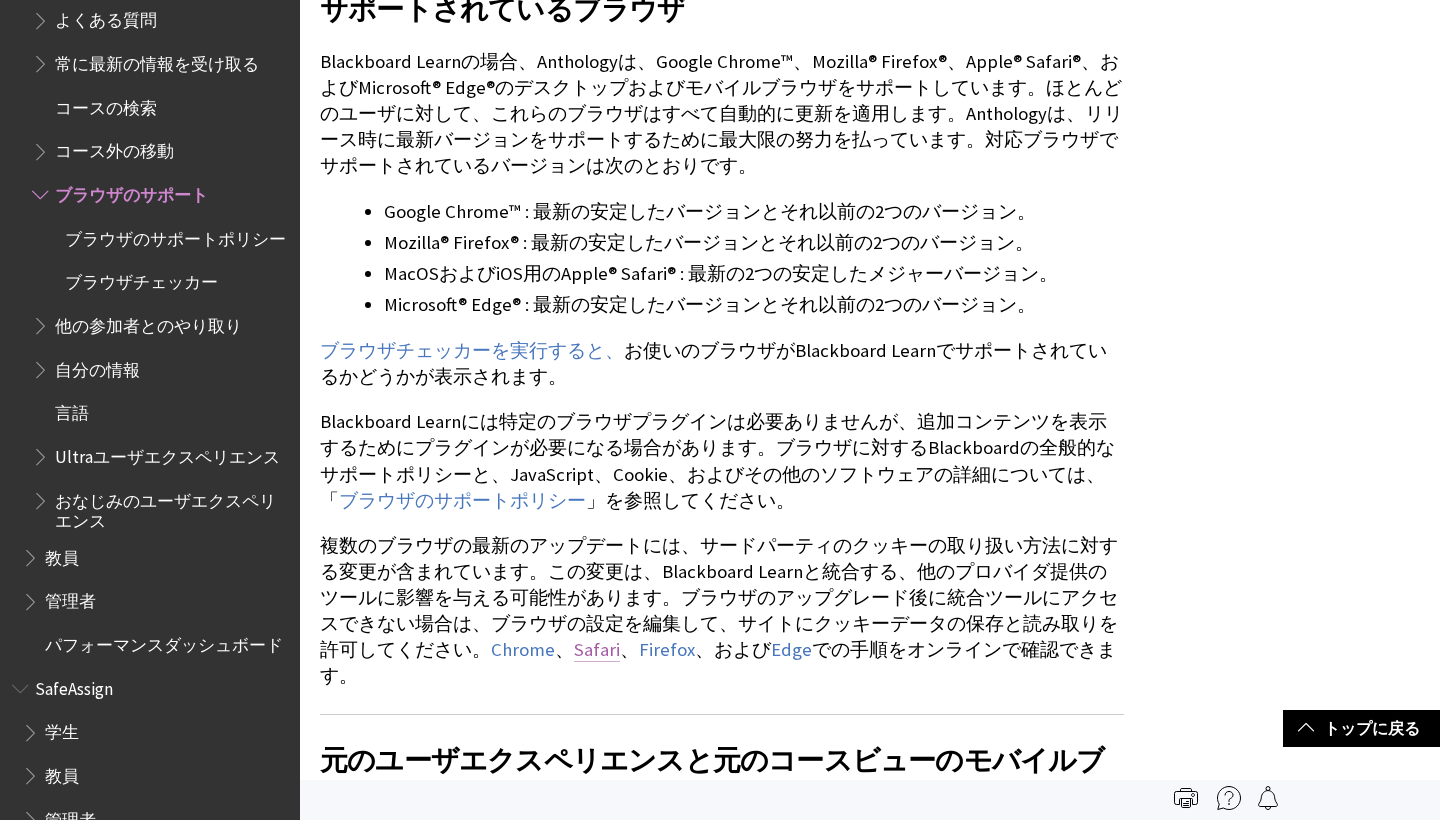 click on "Safari" at bounding box center [597, 650] 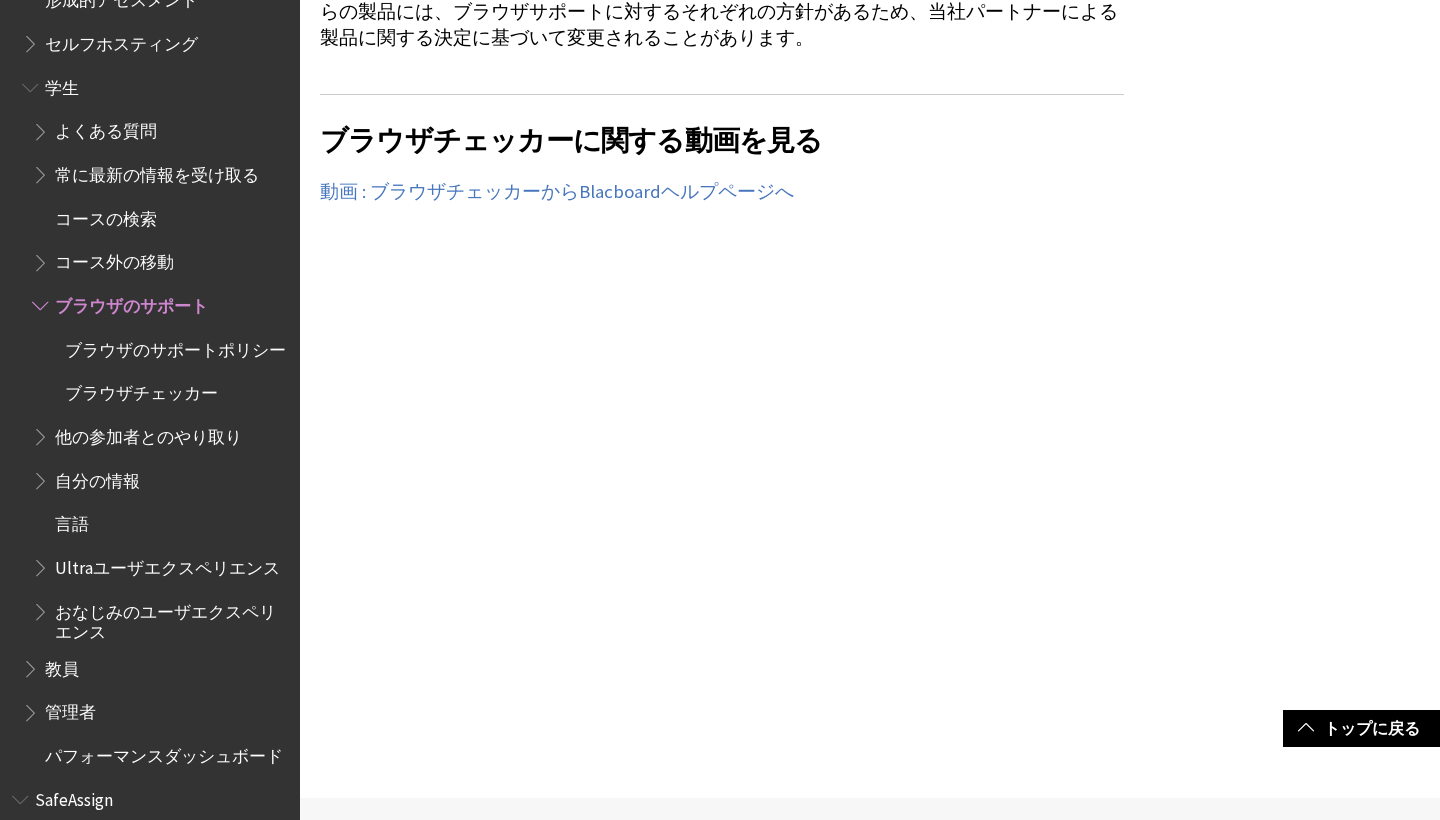 scroll, scrollTop: 1666, scrollLeft: 0, axis: vertical 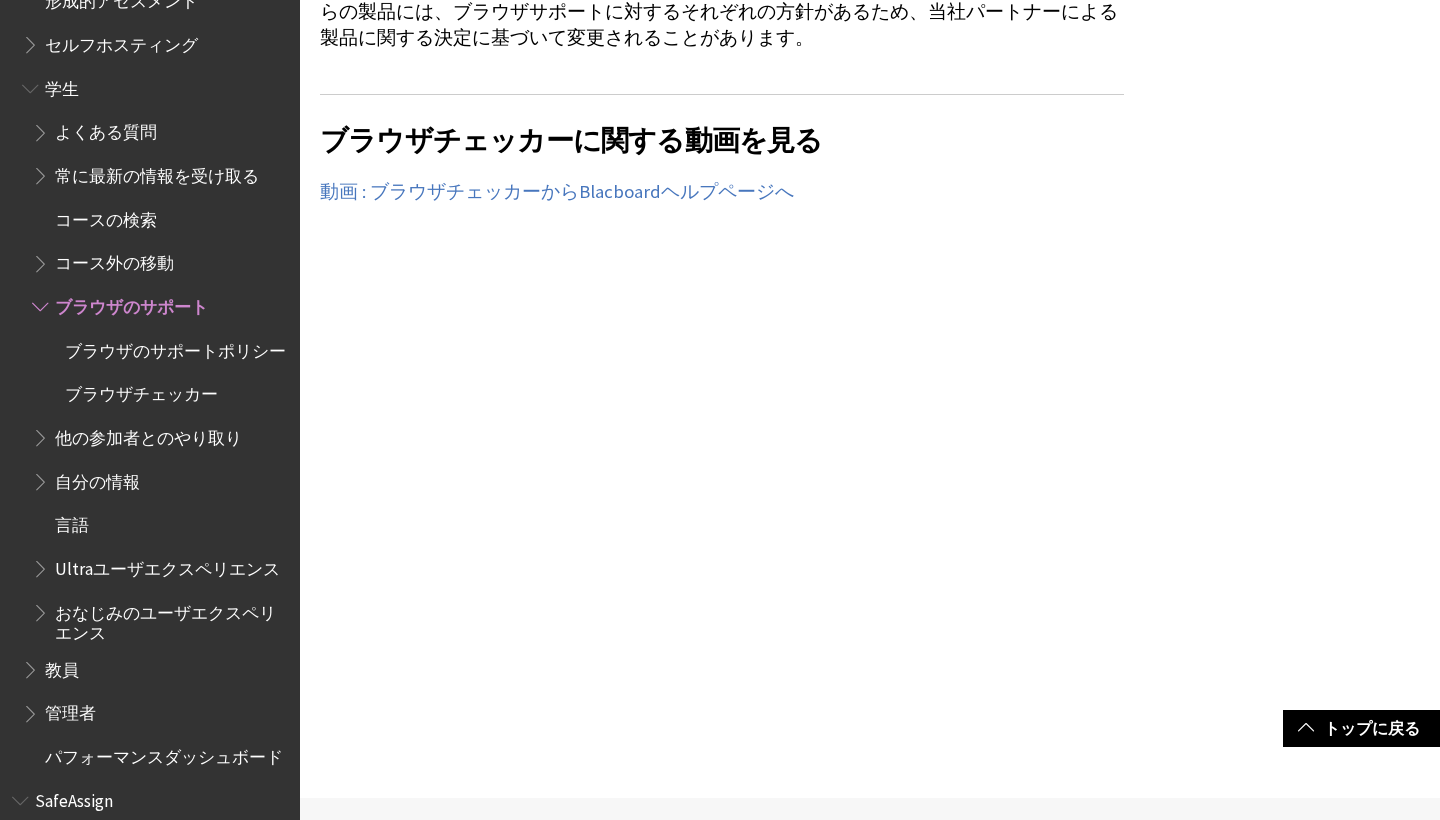 click on "ブラウザのサポートポリシー" at bounding box center [175, 347] 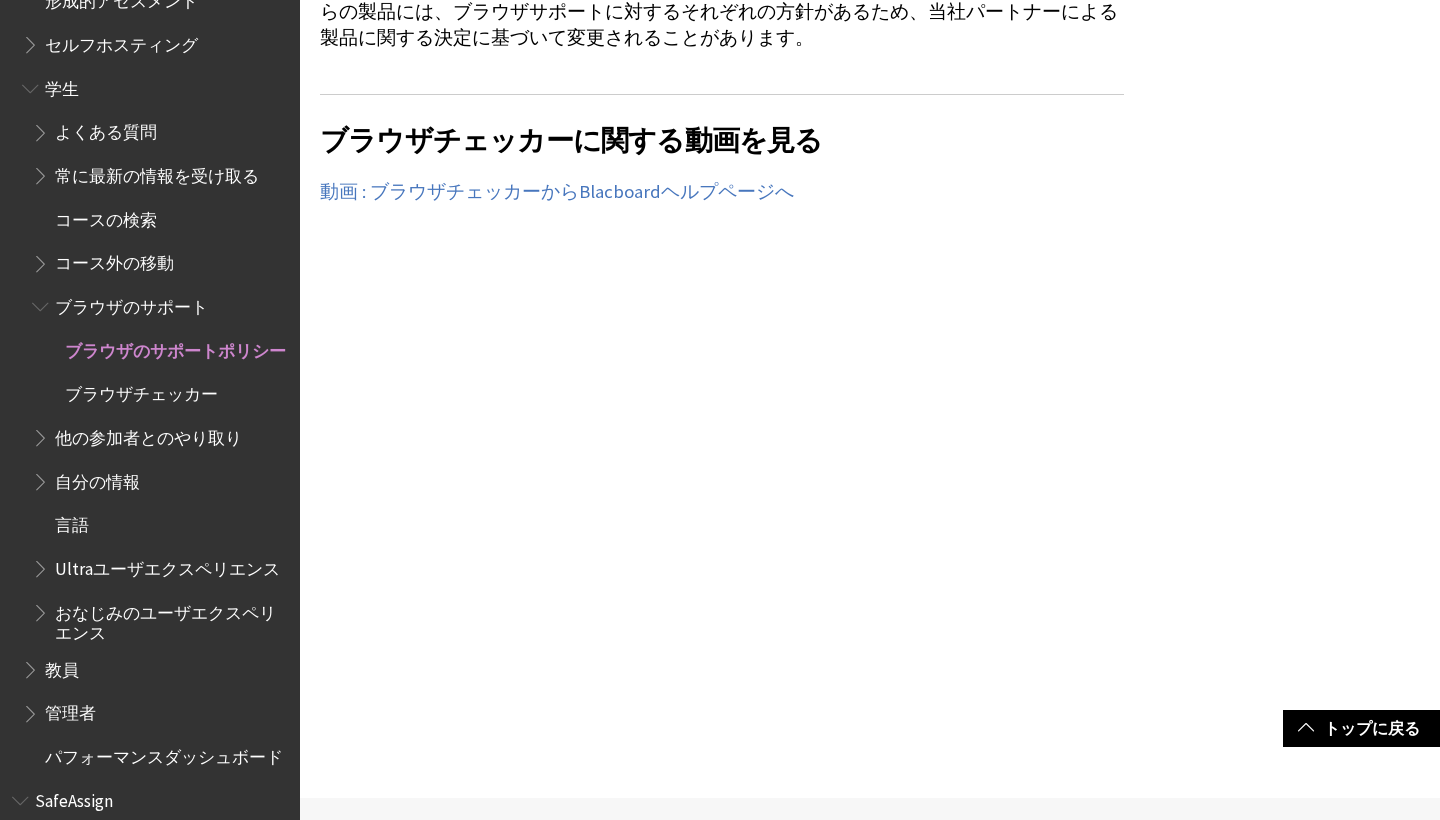 click on "ブラウザチェッカー" at bounding box center [141, 391] 